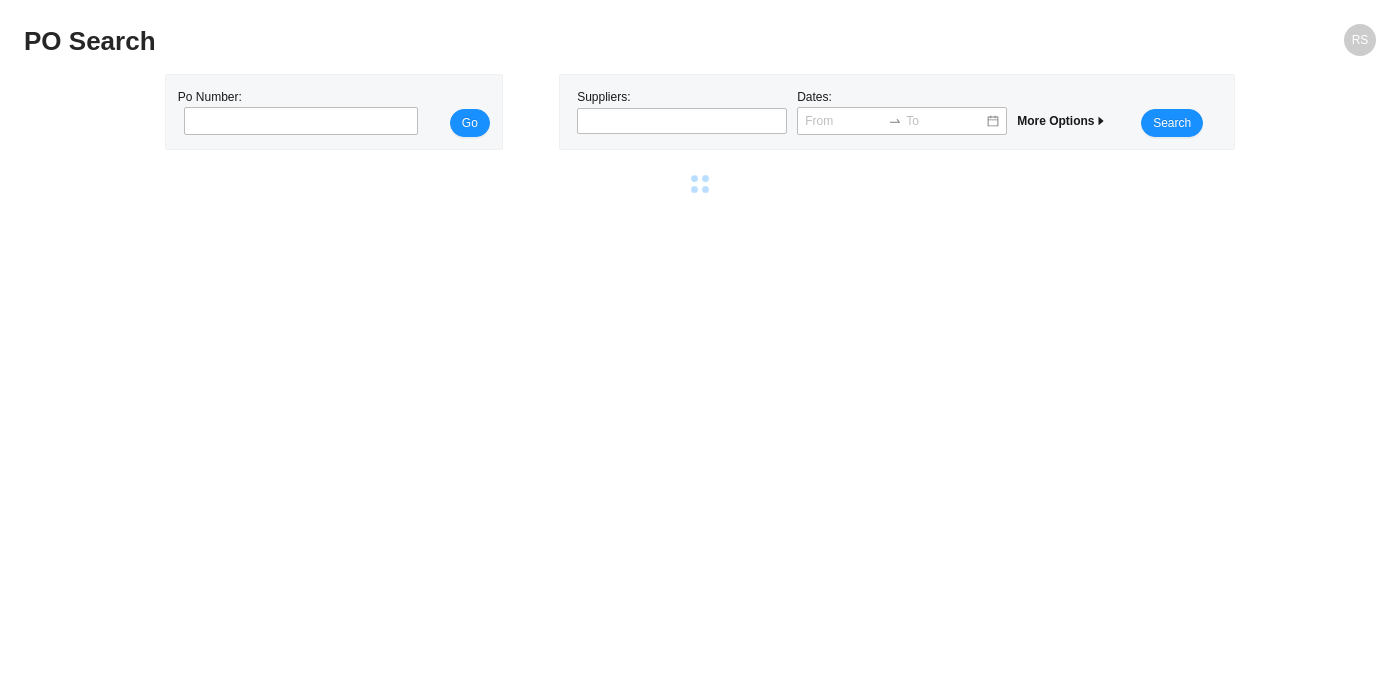 scroll, scrollTop: 0, scrollLeft: 0, axis: both 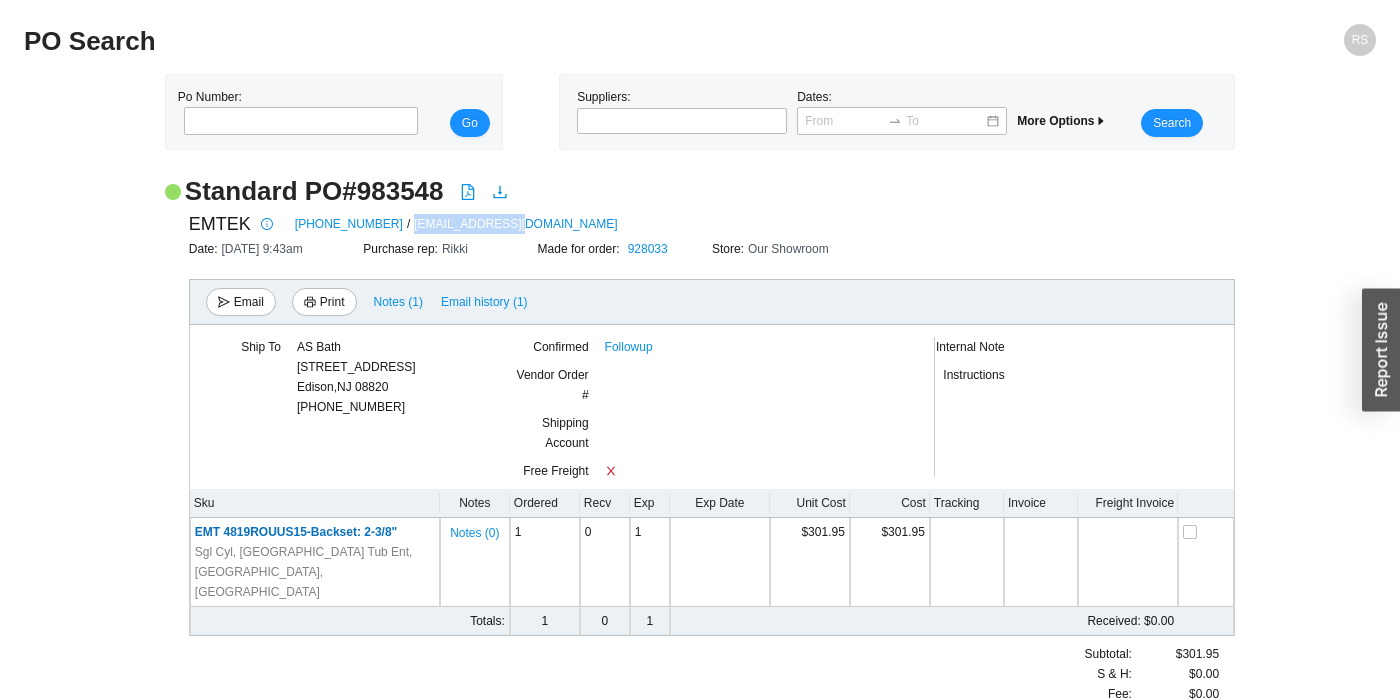 drag, startPoint x: 483, startPoint y: 225, endPoint x: 374, endPoint y: 223, distance: 109.01835 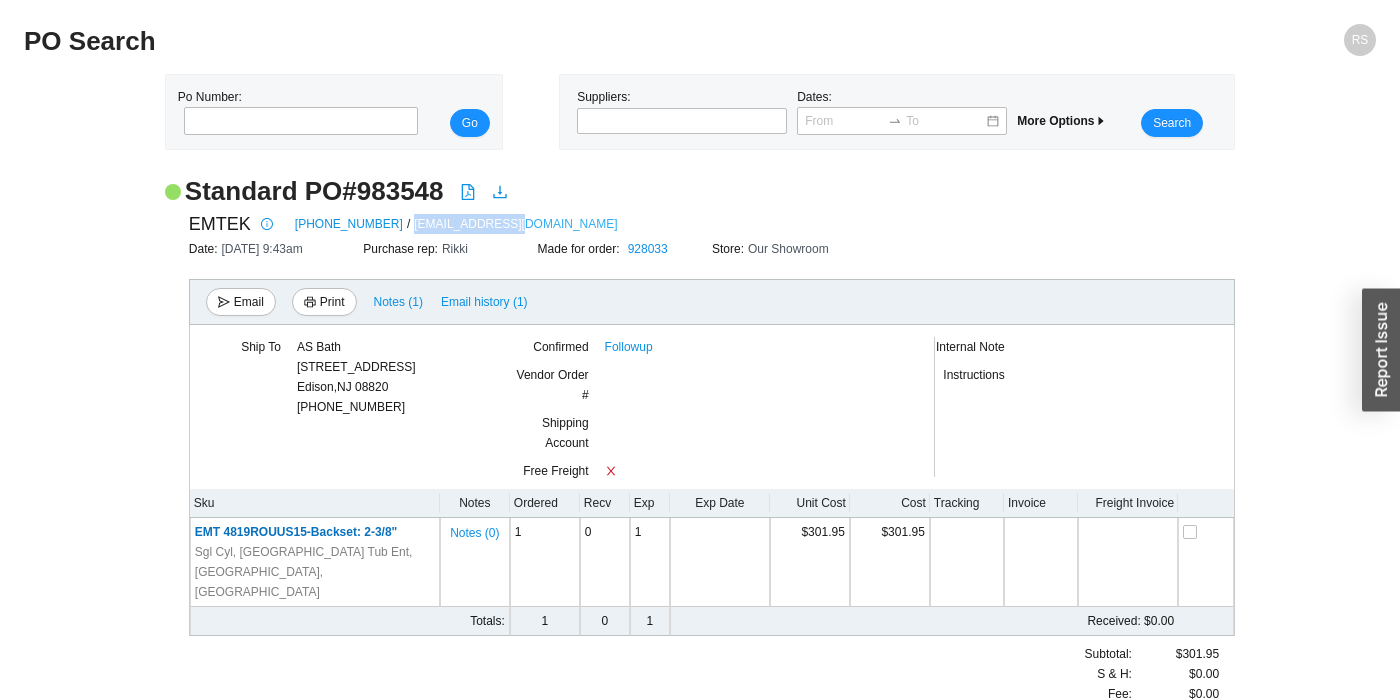 copy on "orders@emtek.com" 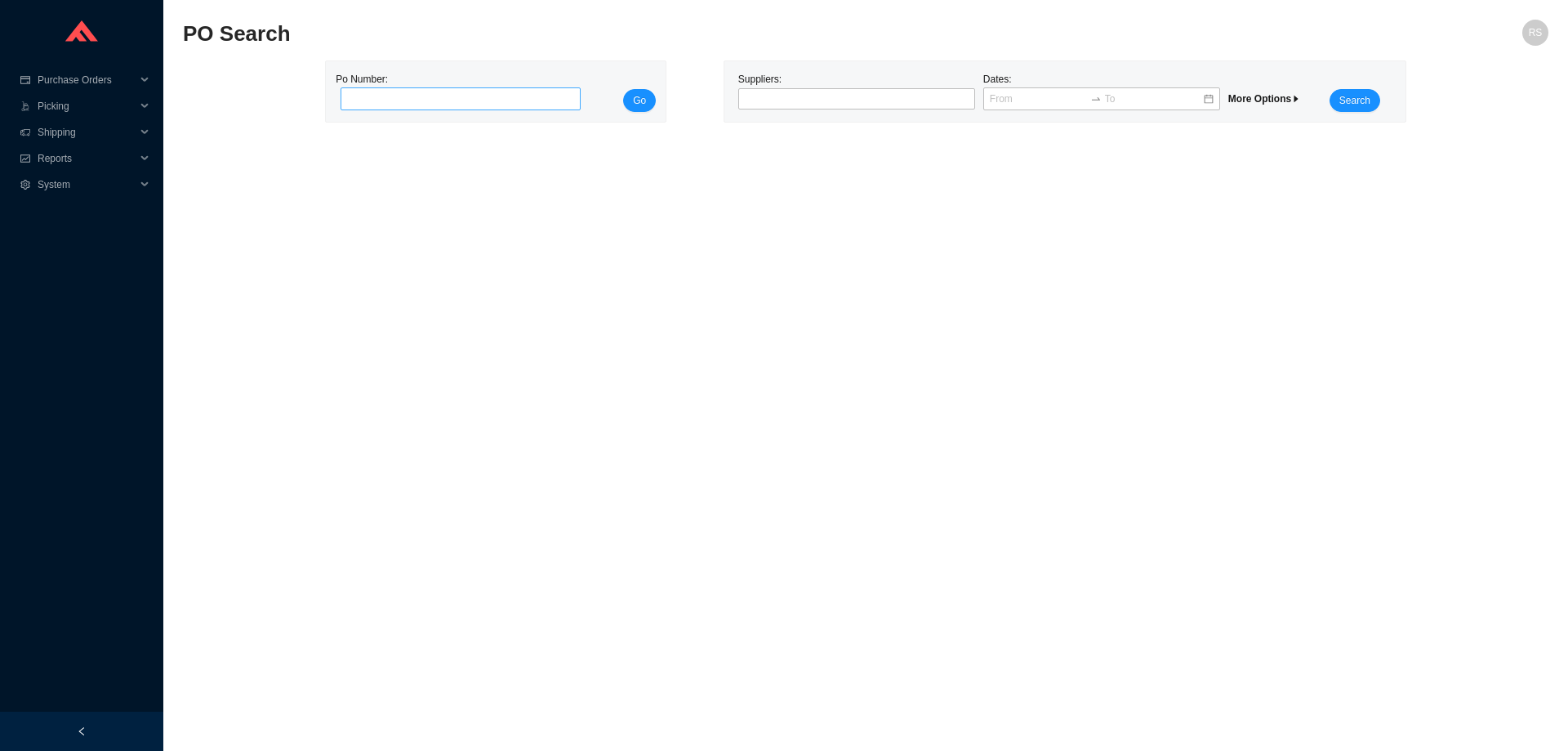 scroll, scrollTop: 0, scrollLeft: 0, axis: both 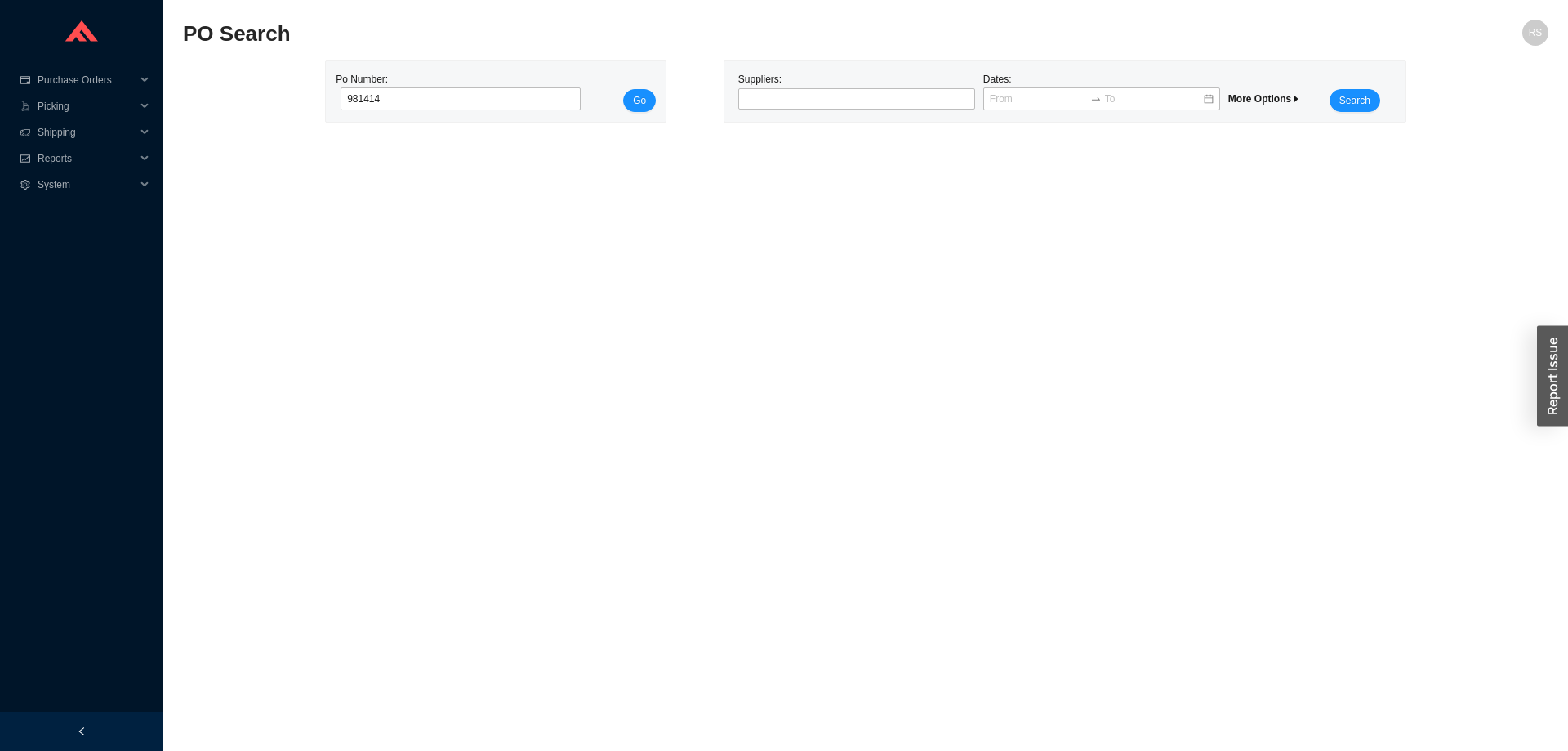 type on "981414" 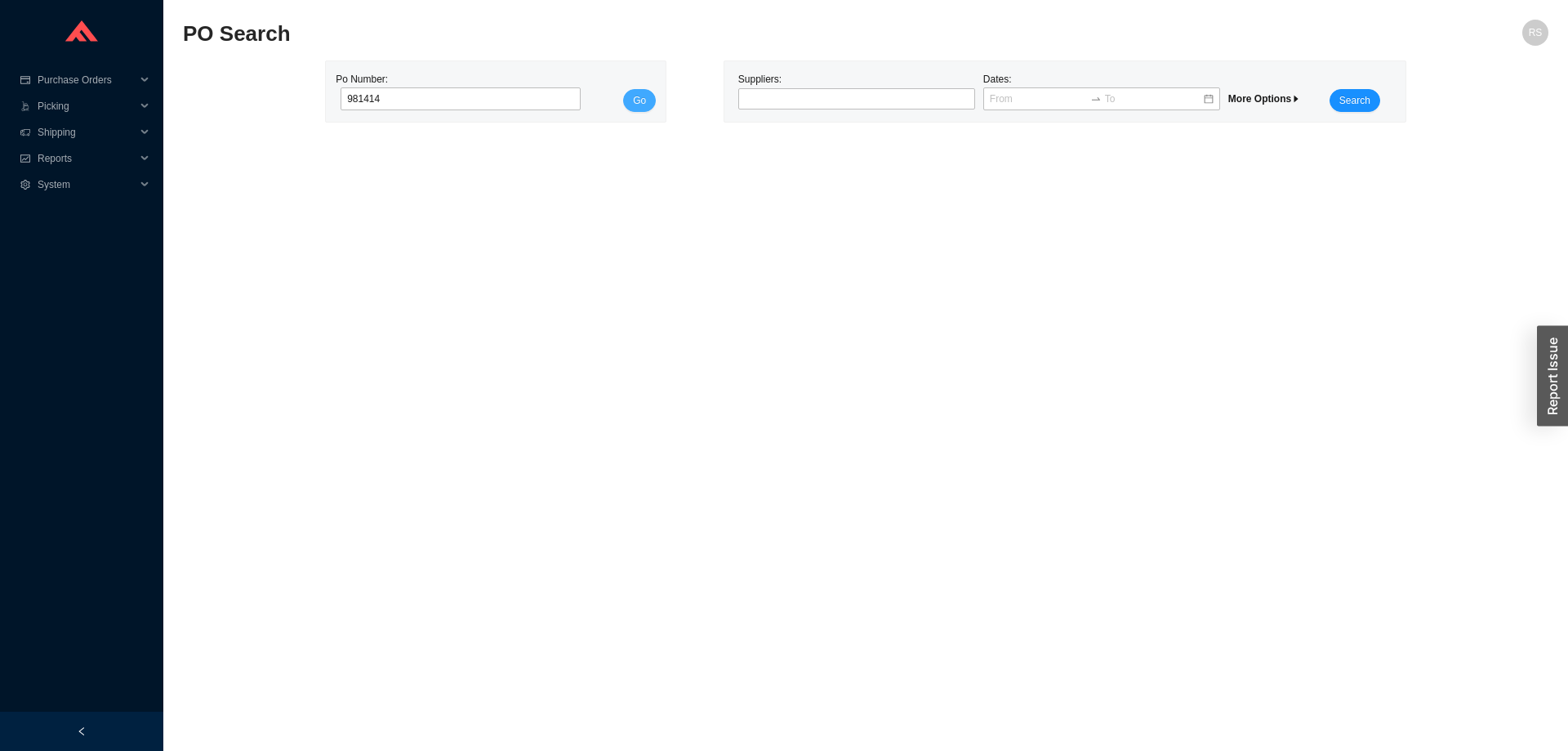 click on "Go" at bounding box center (639, 101) 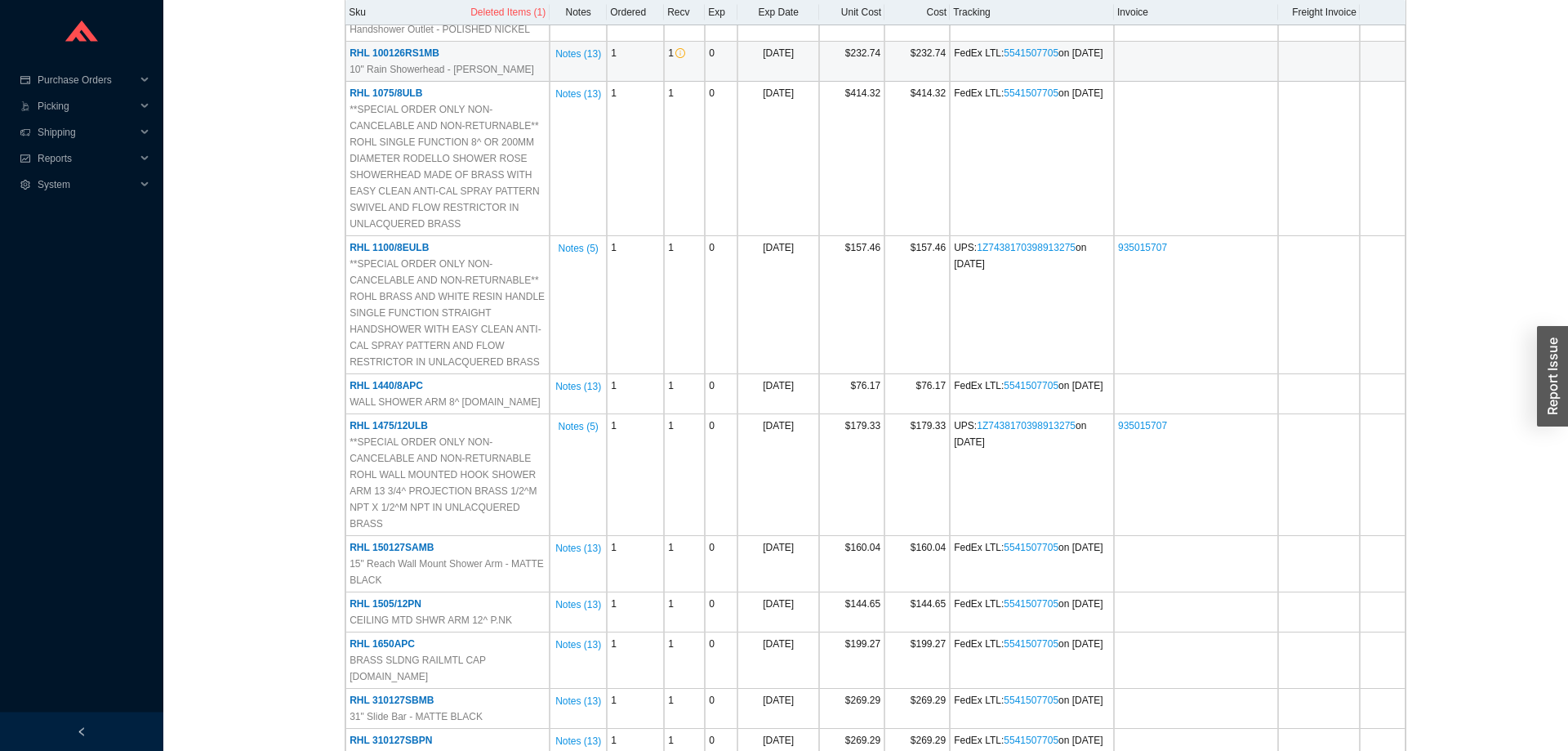 scroll, scrollTop: 500, scrollLeft: 0, axis: vertical 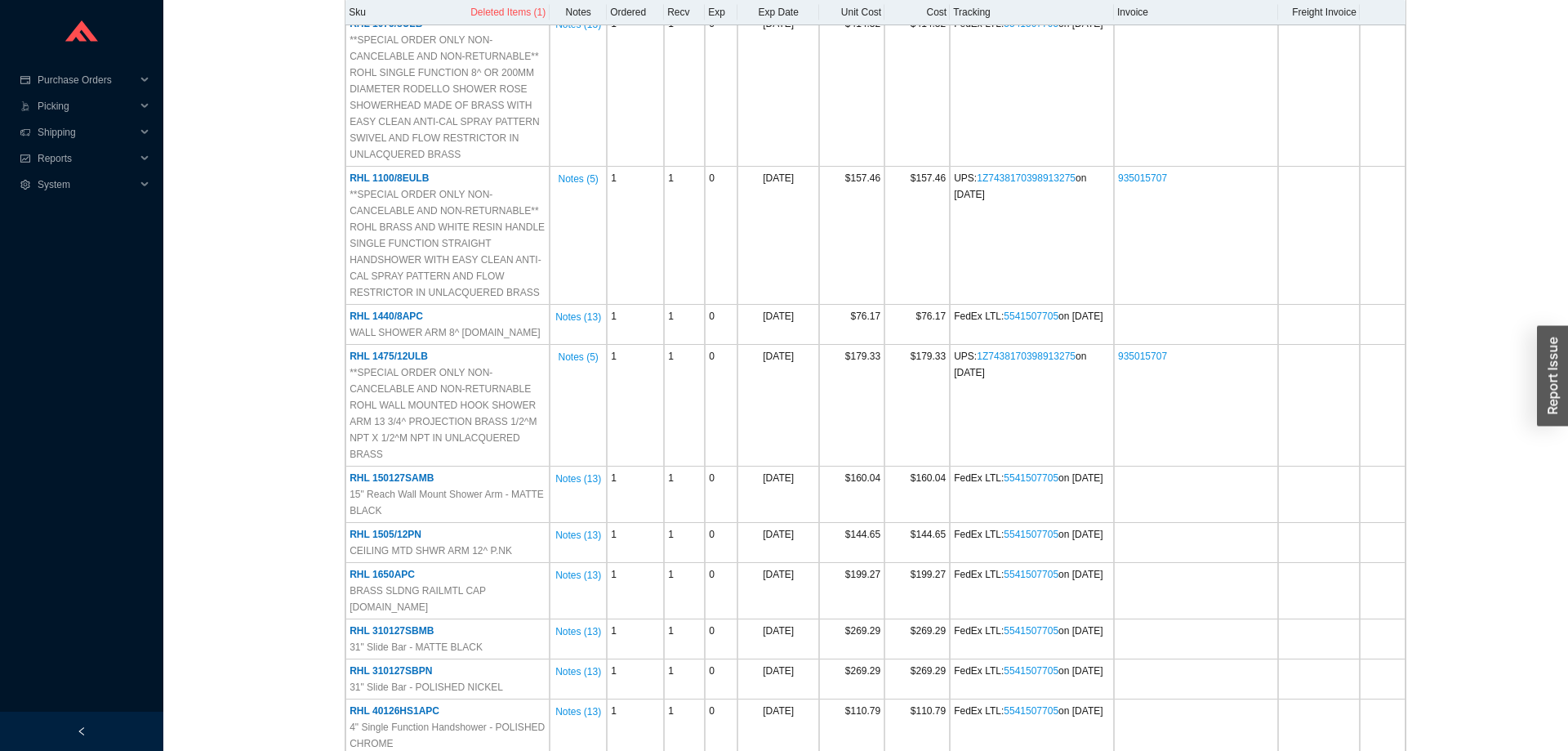 drag, startPoint x: 512, startPoint y: 405, endPoint x: 310, endPoint y: 324, distance: 217.63502 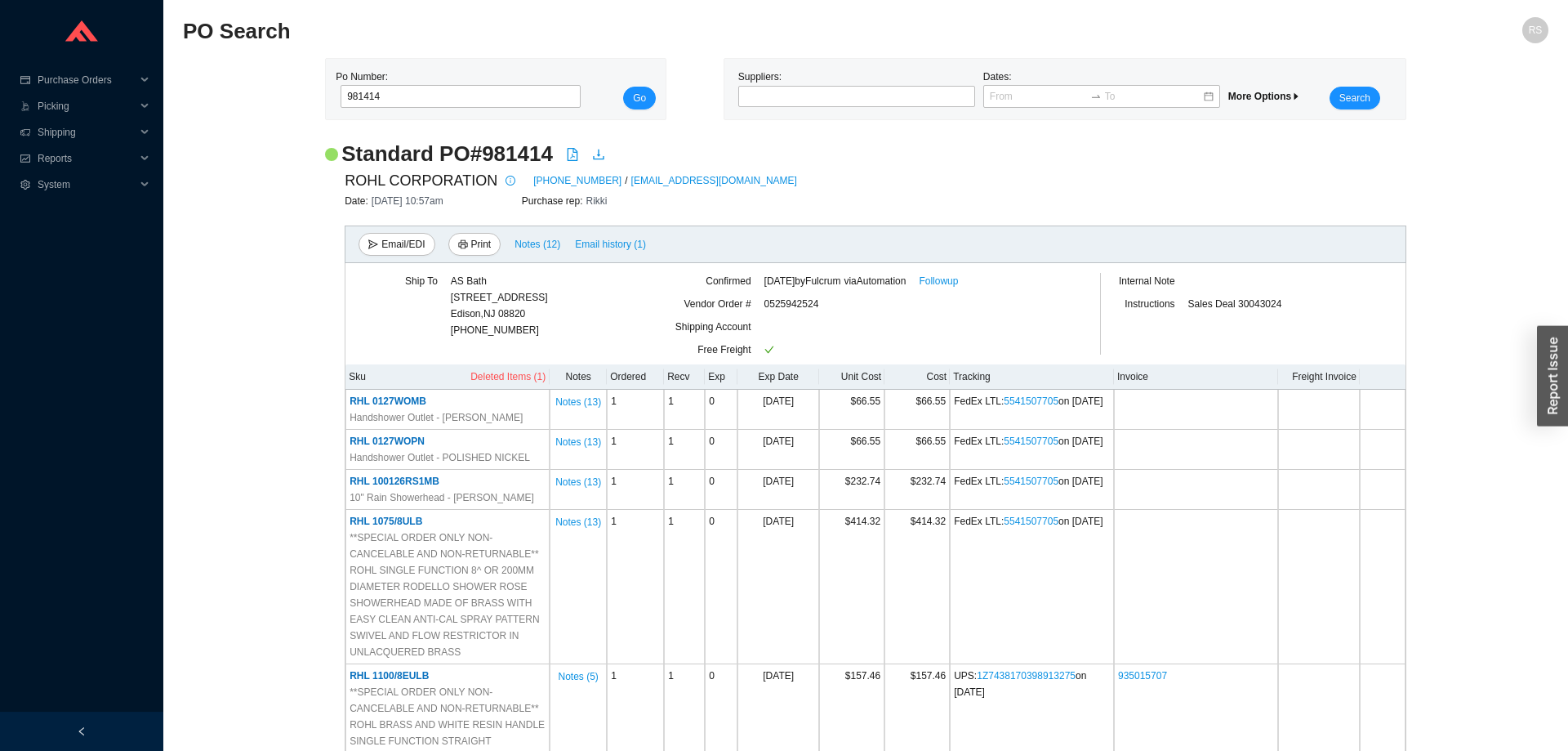 scroll, scrollTop: 0, scrollLeft: 0, axis: both 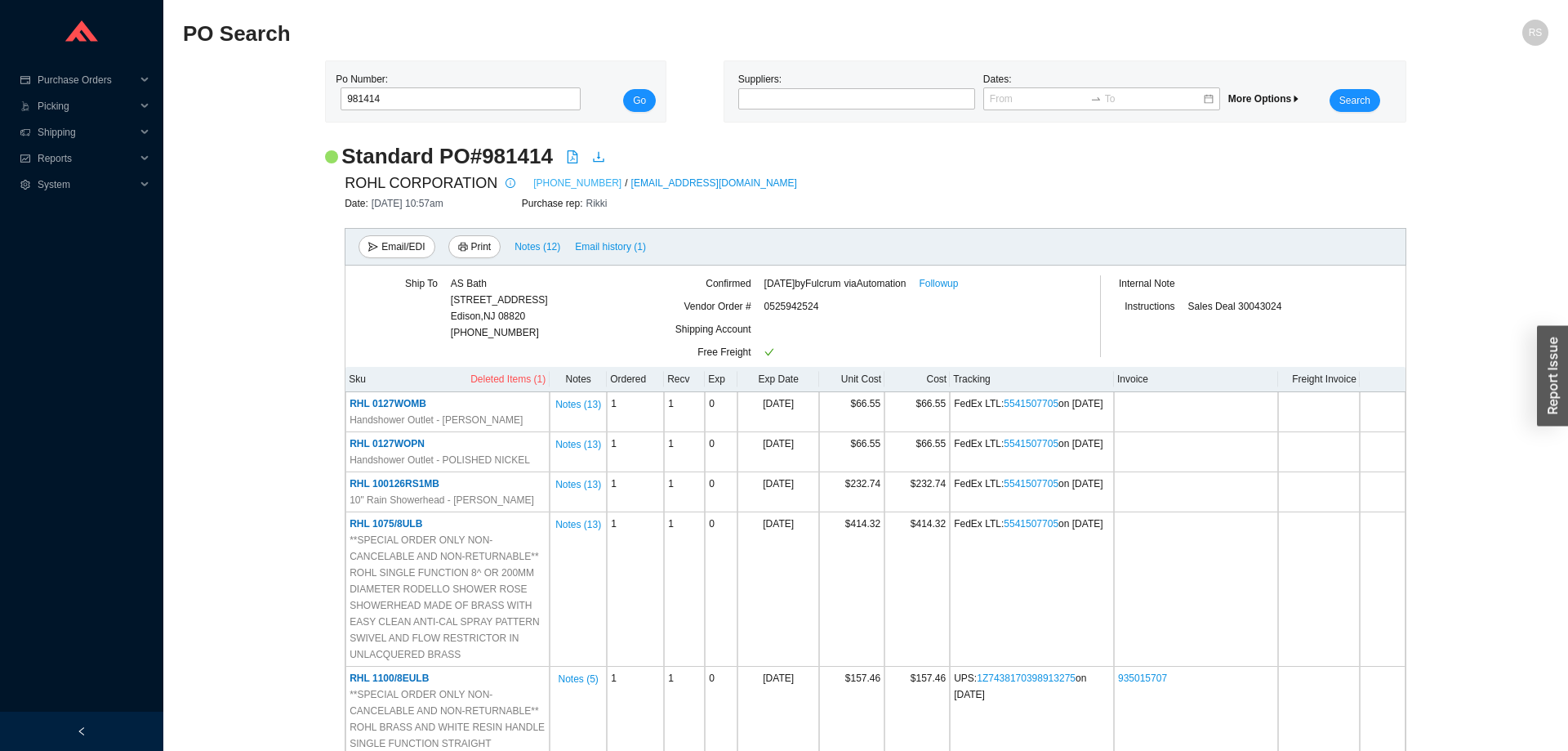 click on "[PHONE_NUMBER]" at bounding box center (577, 183) 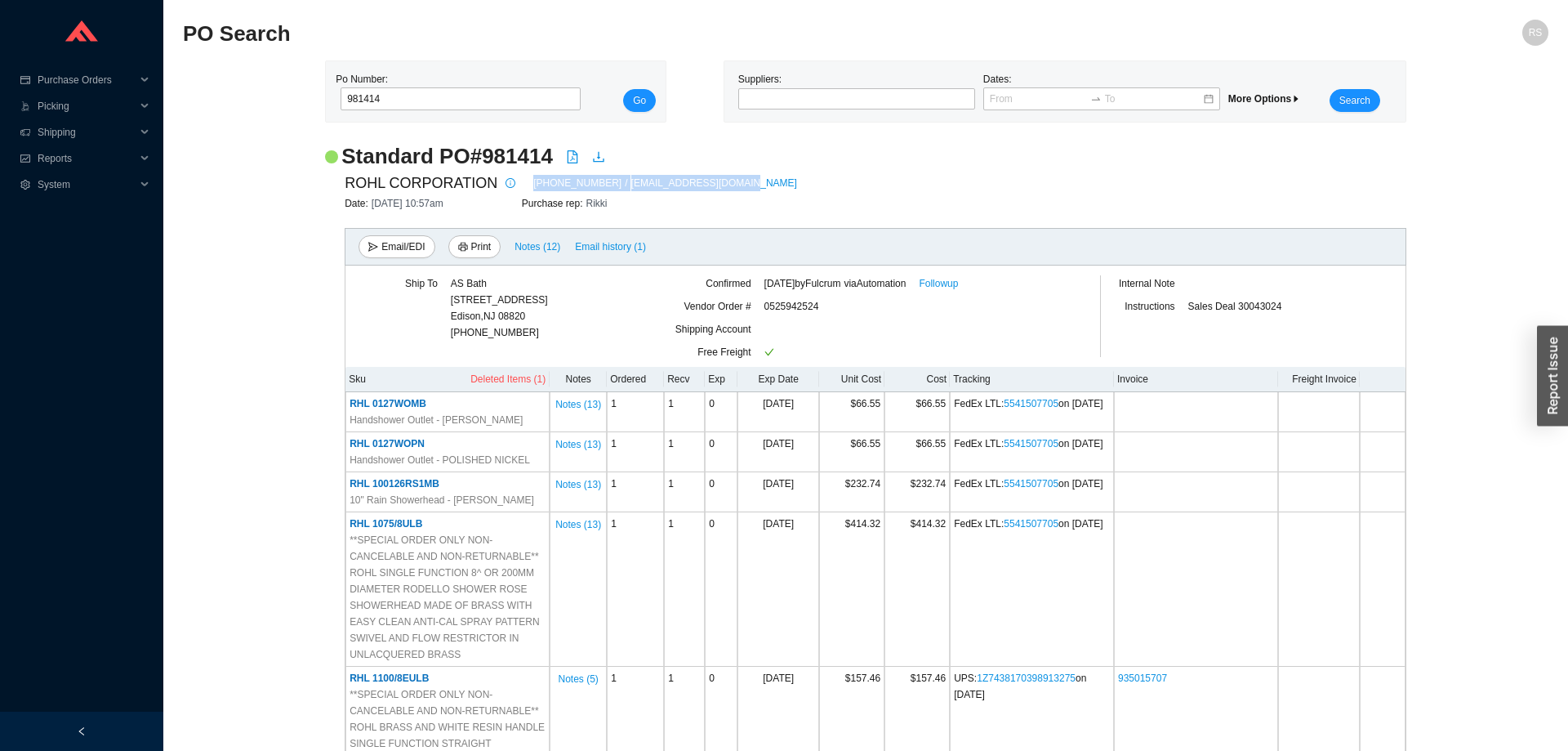 drag, startPoint x: 341, startPoint y: 152, endPoint x: 751, endPoint y: 172, distance: 410.48752 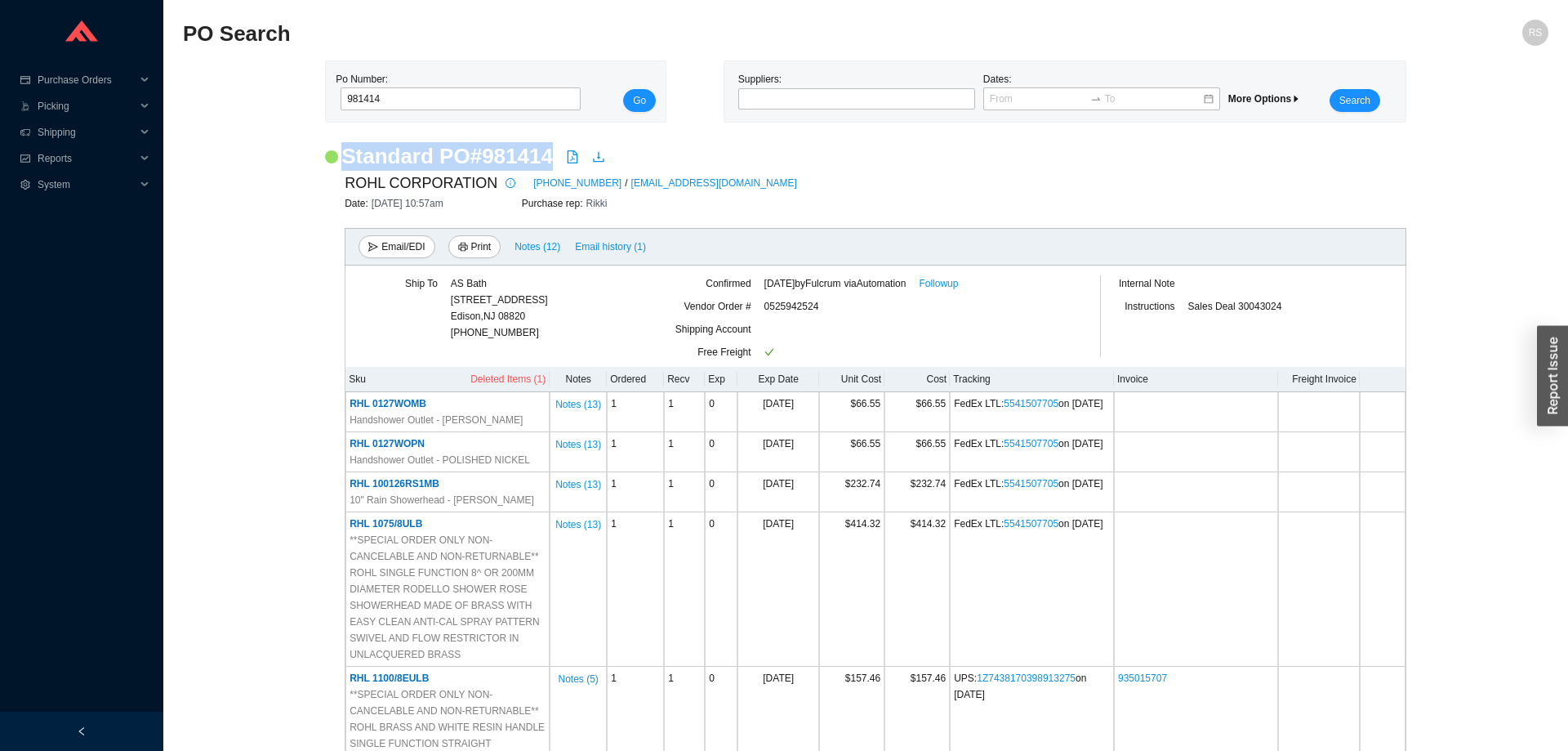 drag, startPoint x: 677, startPoint y: 213, endPoint x: 227, endPoint y: 165, distance: 452.5528 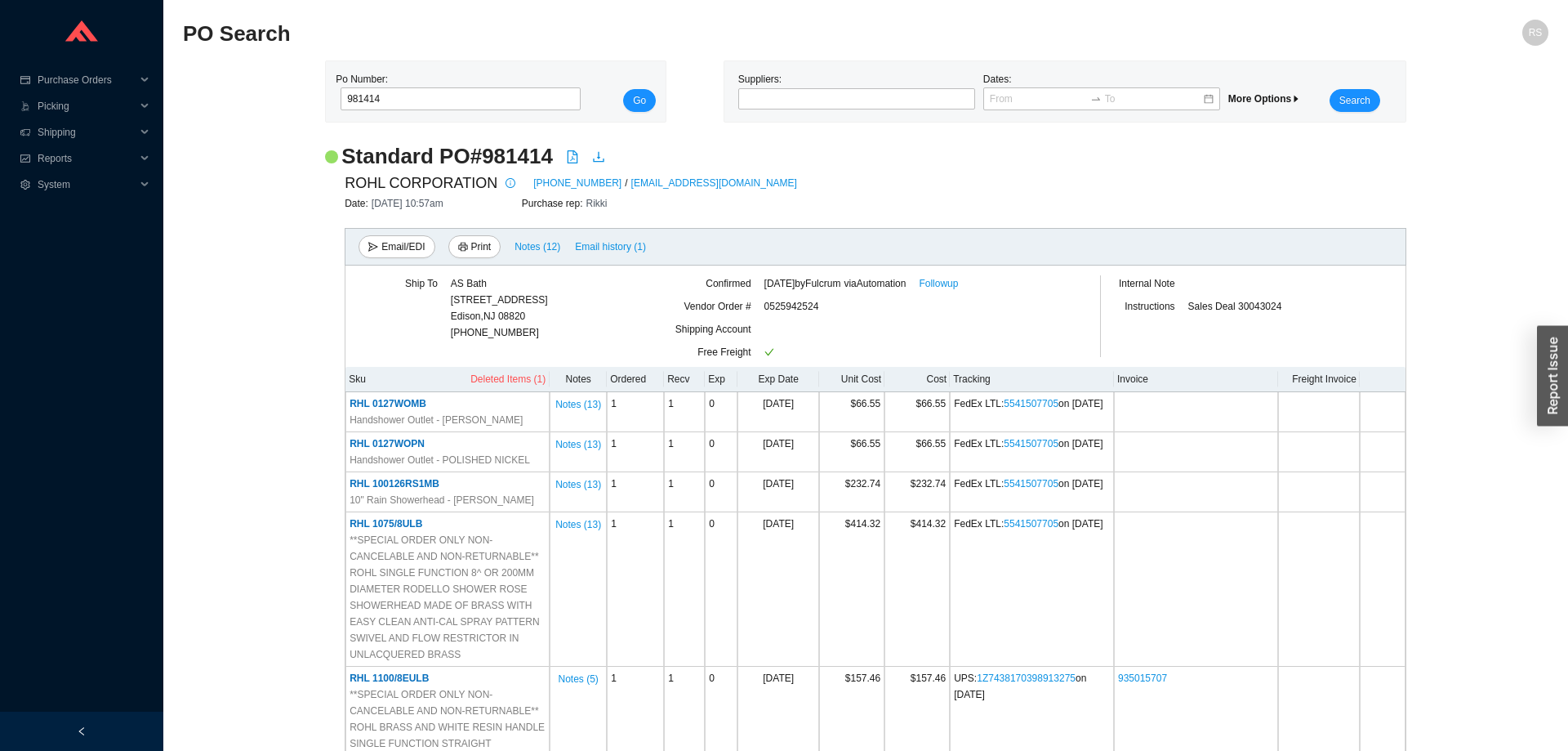 click on "Standard PO  # 981414 ROHL CORPORATION 800-777-9762 / Orders@houseofrohl.com Date: 6/27/25 10:57am Purchase rep: Rikki  Email/EDI  Print Notes ( 12 ) Email history (1) Ship To AS Bath 39 Progress Street Edison ,  NJ   08820 732-381-6930 Confirmed 6/30/2025  by  Fulcrum via  Automation Followup Vendor Order # 0525942524 Shipping Account Free Freight Internal Note Instructions Sales Deal 30043024 Sku Deleted Items (1) Notes Ordered Recv Exp Exp Date Unit Cost Cost Tracking Invoice Freight Invoice                         RHL 0127WOMB   Handshower Outlet - MATTE BLACK Notes ( 13 ) 1 1 0 07/09/2025 $66.55 $66.55 FedEx LTL : 5541507705  on   7/09/2025 RHL 0127WOPN   Handshower Outlet - POLISHED NICKEL Notes ( 13 ) 1 1 0 07/09/2025 $66.55 $66.55 FedEx LTL : 5541507705  on   7/09/2025 RHL 100126RS1MB   10" Rain Showerhead - MATTE BLACK Notes ( 13 ) 1 1 0 07/09/2025 $232.74 $232.74 FedEx LTL : 5541507705  on   7/09/2025 RHL 1075/8ULB   Notes ( 13 ) 1 1 0 07/09/2025 $414.32 $414.32 FedEx LTL :  on     5" at bounding box center [866, 2219] 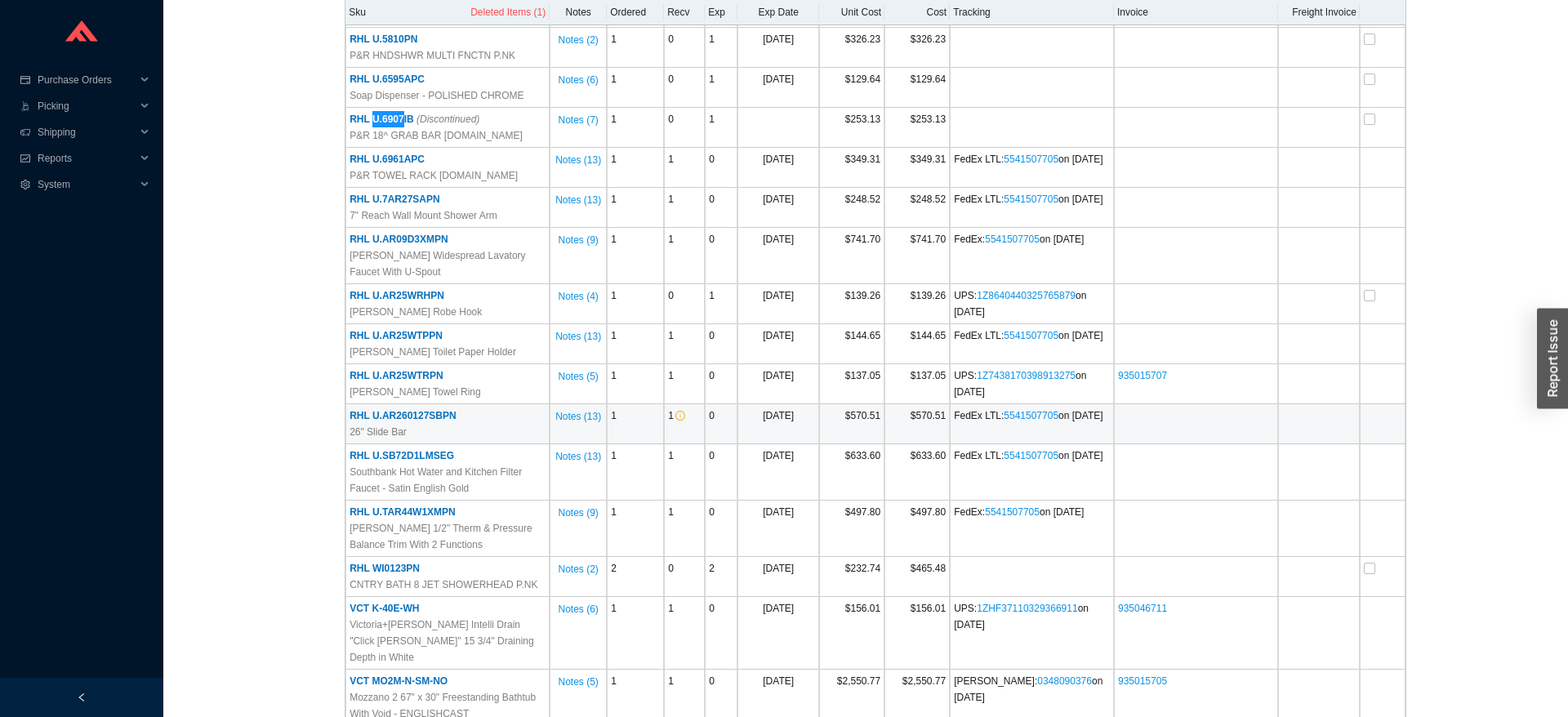 scroll, scrollTop: 2766, scrollLeft: 0, axis: vertical 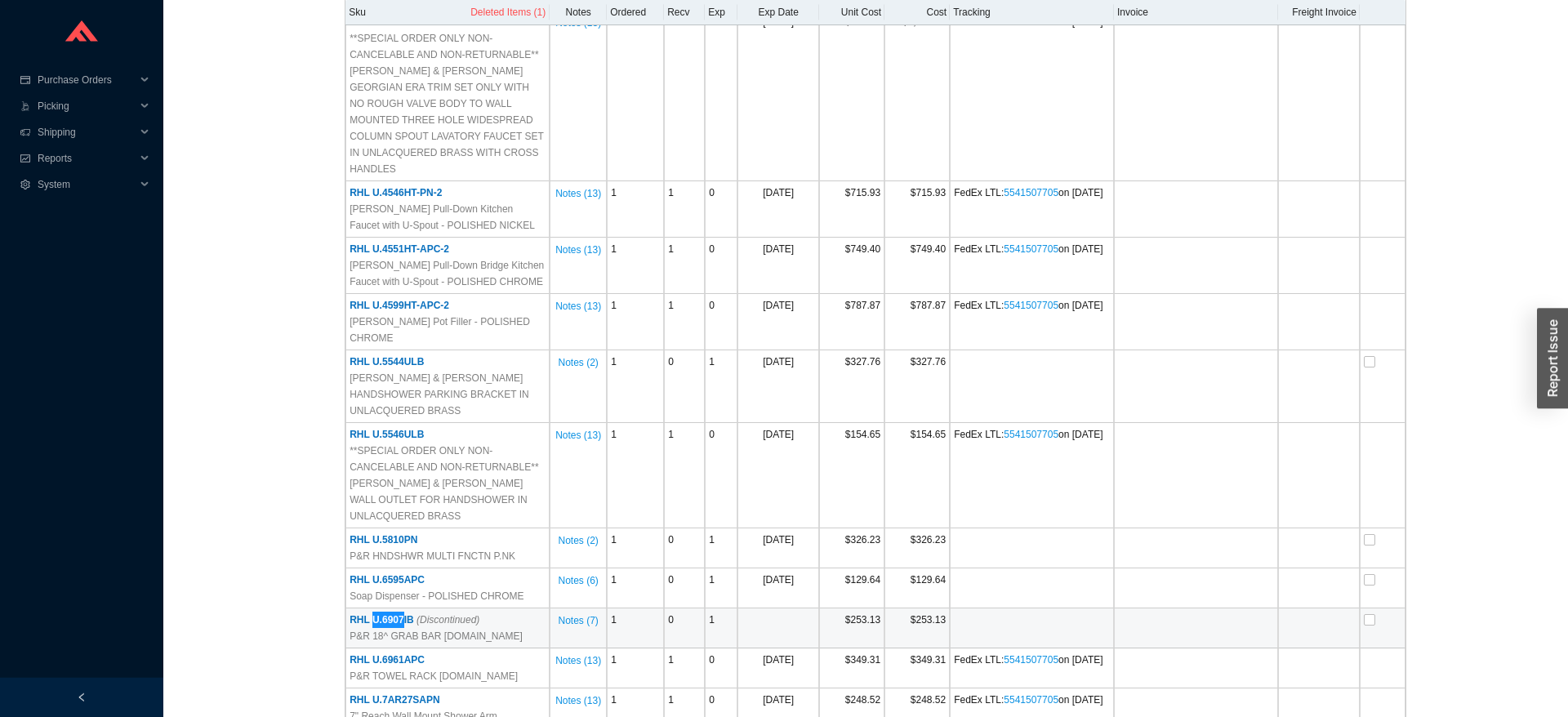 click on "RHL U.6907IB   (Discontinued)" at bounding box center (414, 620) 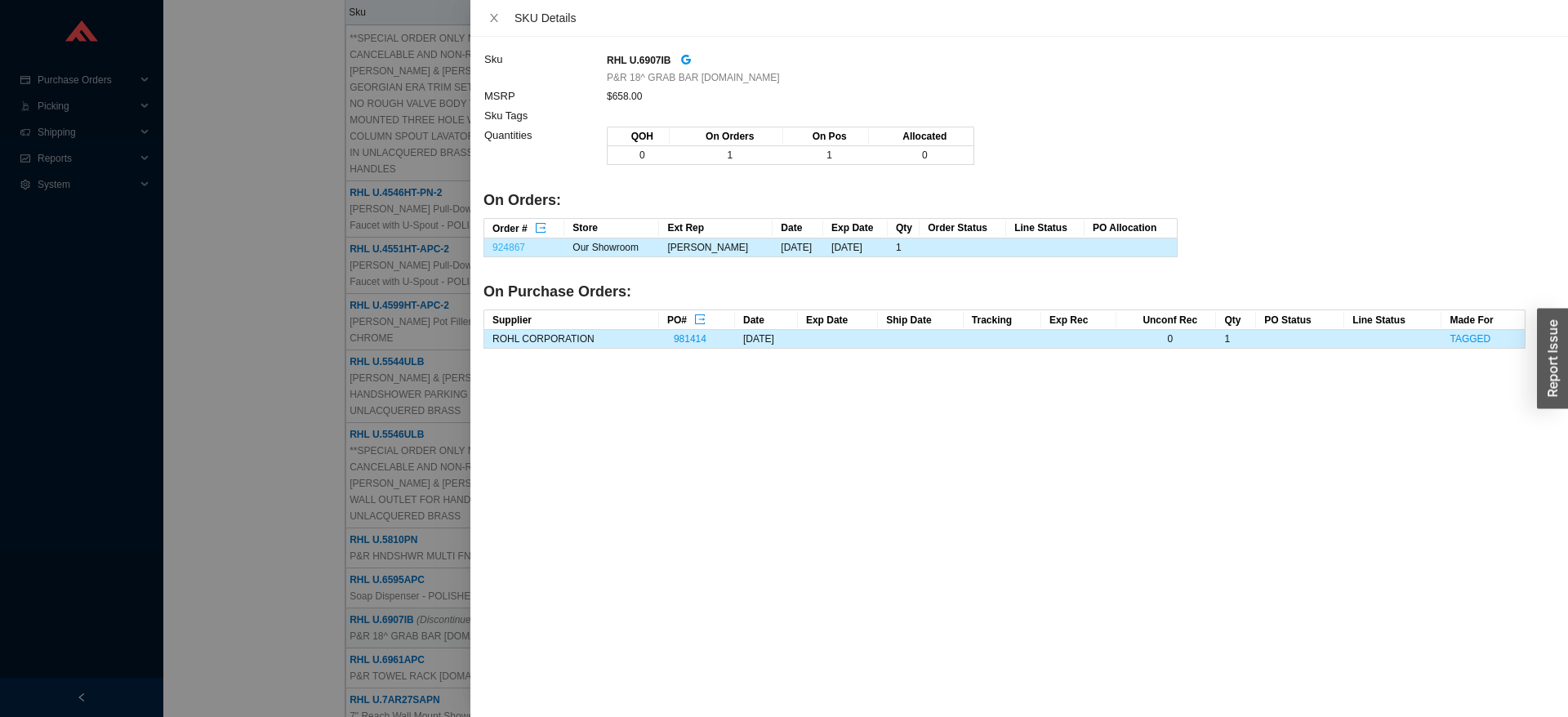click on "924867" at bounding box center [509, 247] 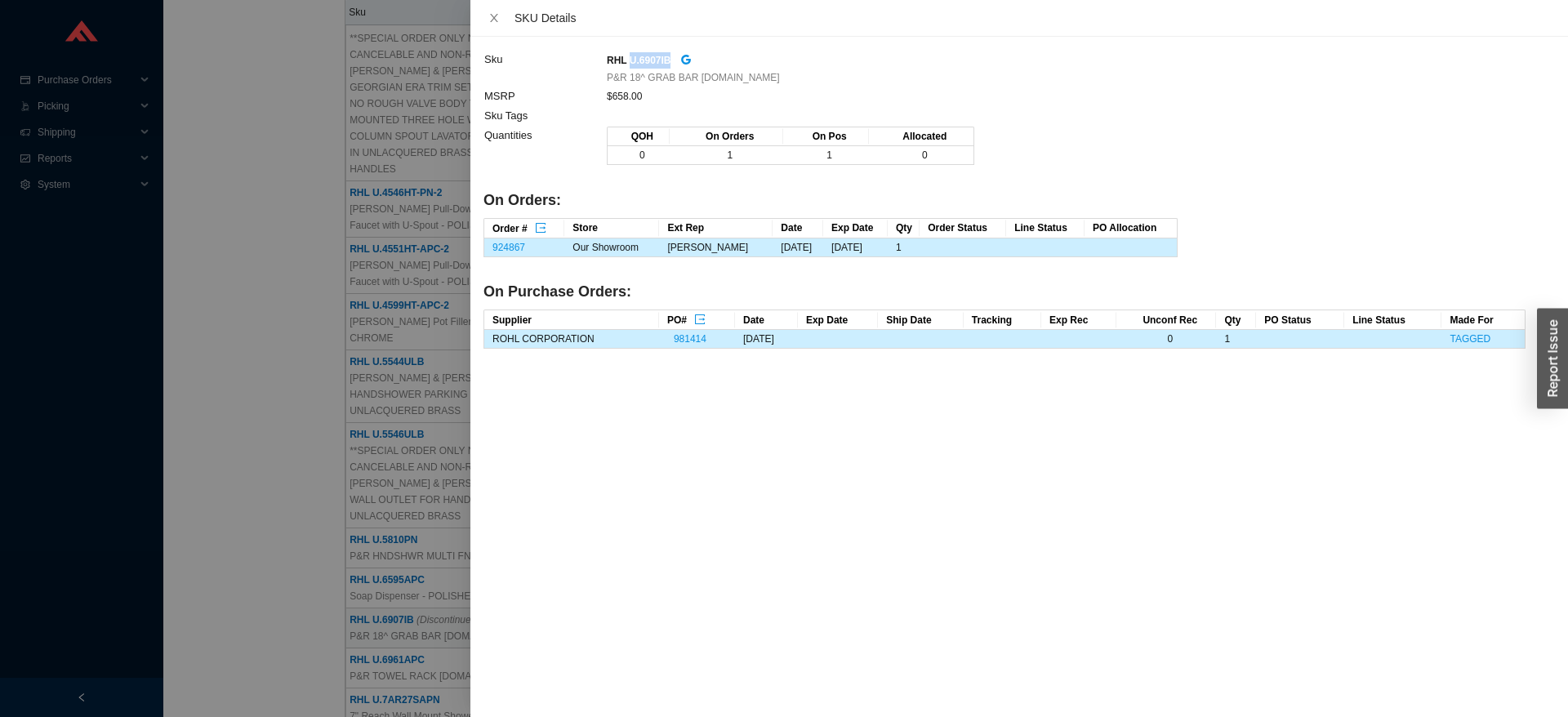 drag, startPoint x: 671, startPoint y: 62, endPoint x: 627, endPoint y: 65, distance: 44.102154 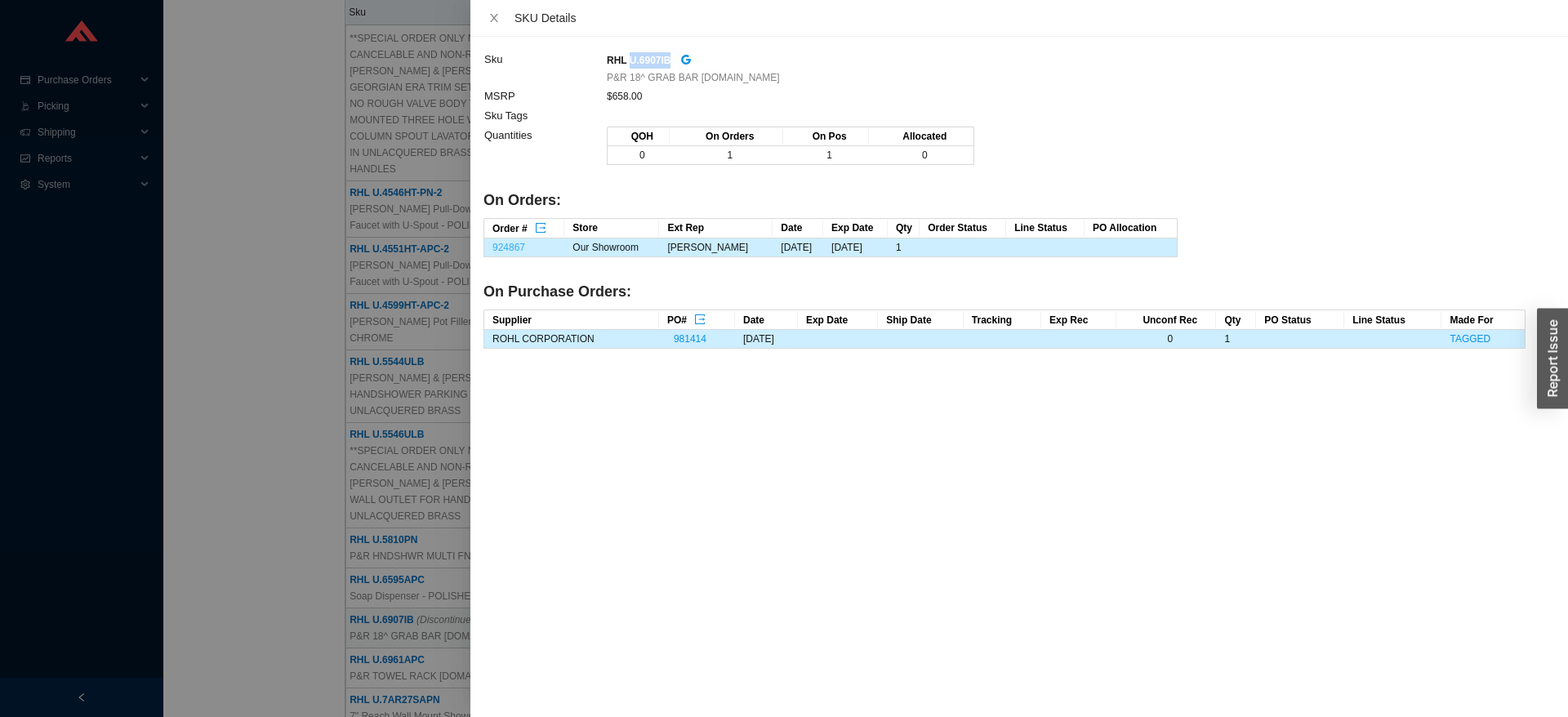 click on "924867" at bounding box center [509, 247] 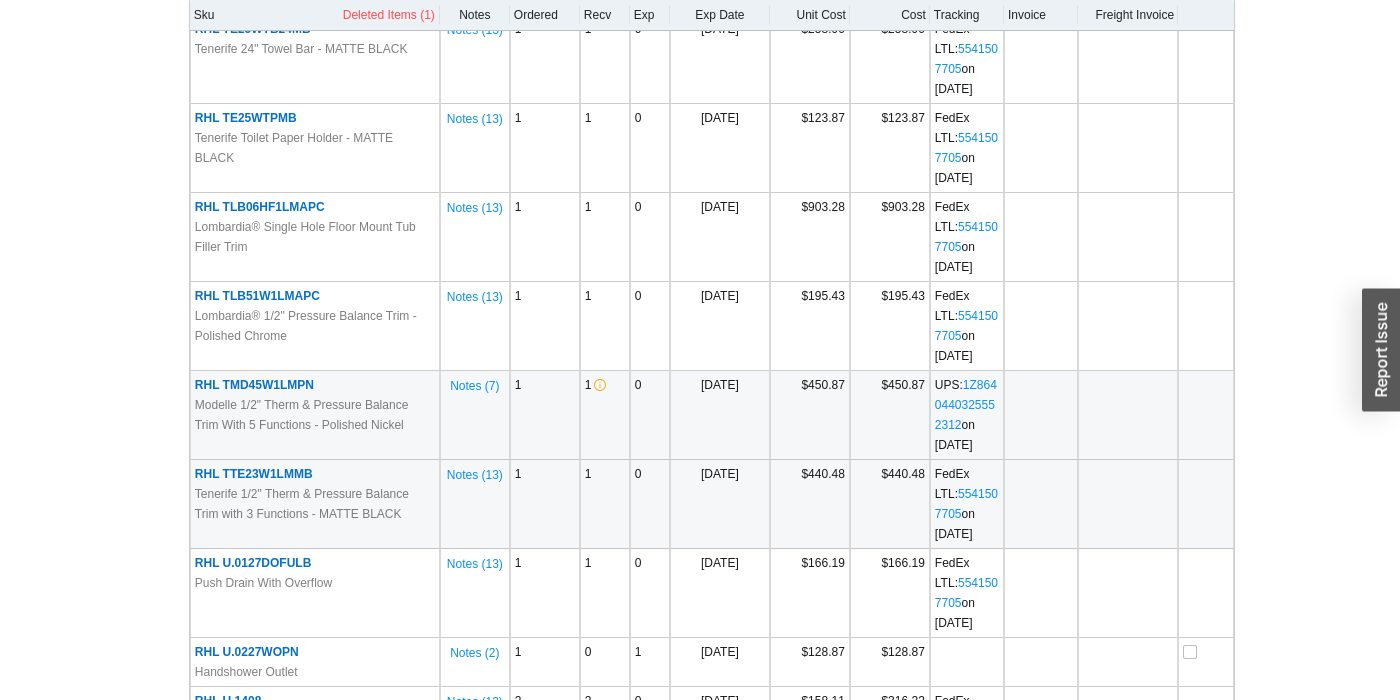 scroll, scrollTop: 3774, scrollLeft: 0, axis: vertical 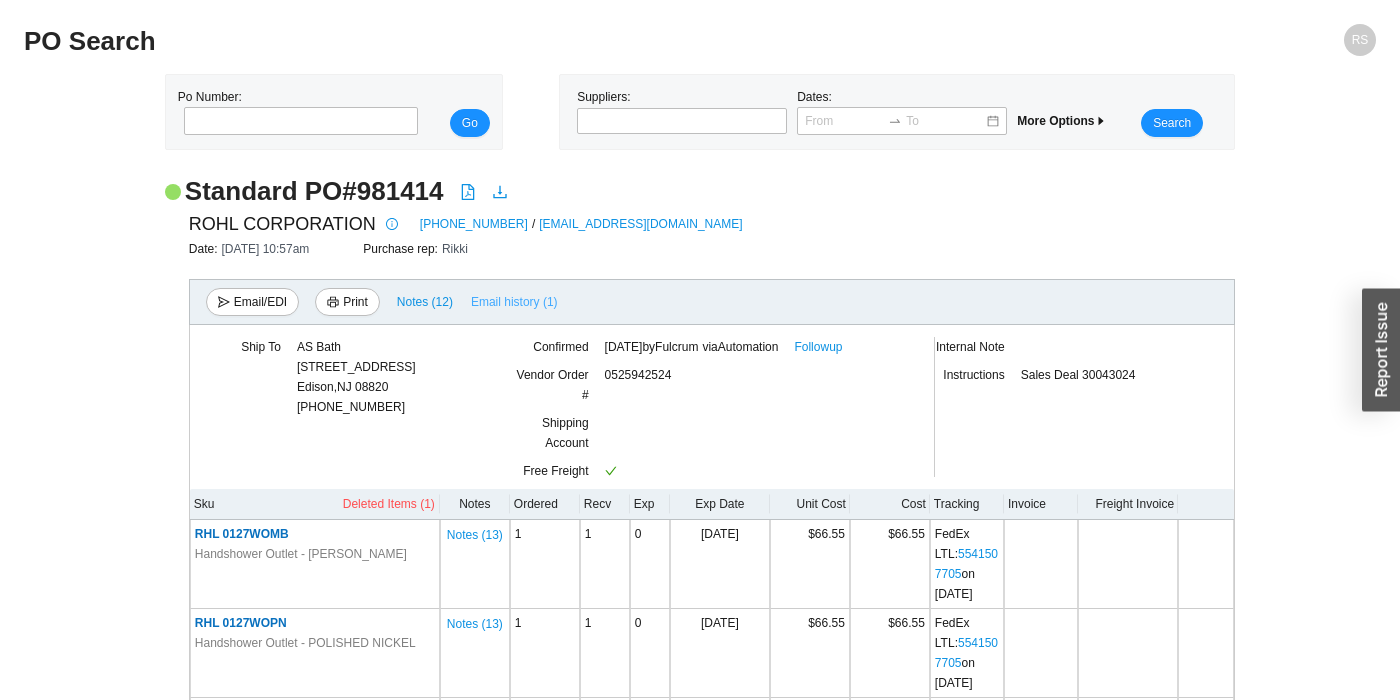 click on "Email history (1)" at bounding box center (514, 302) 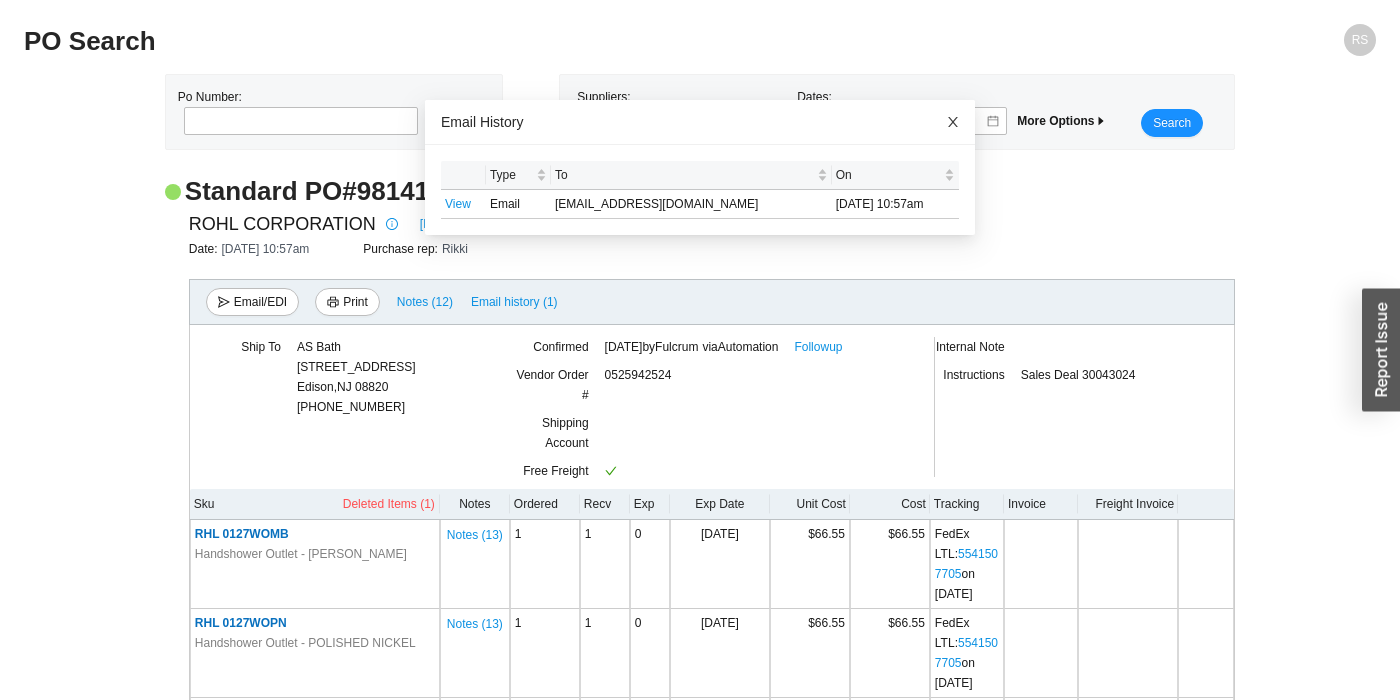 click 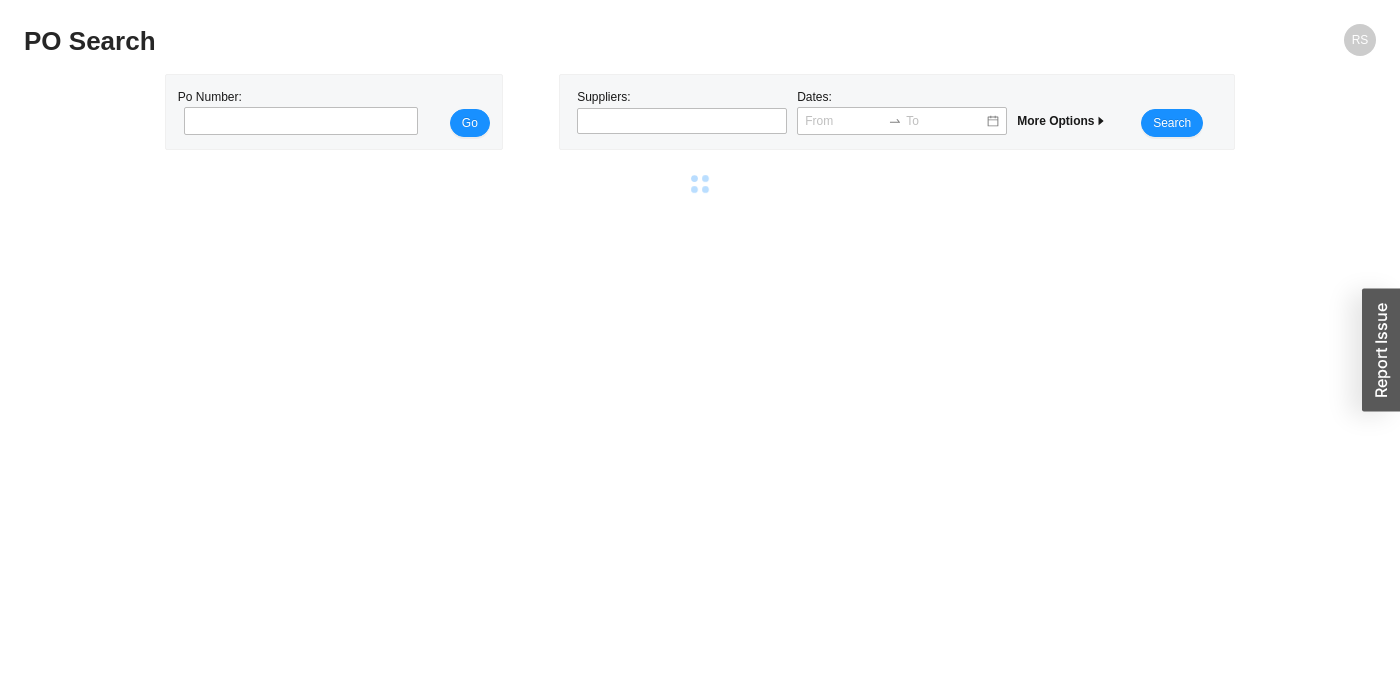 scroll, scrollTop: 0, scrollLeft: 0, axis: both 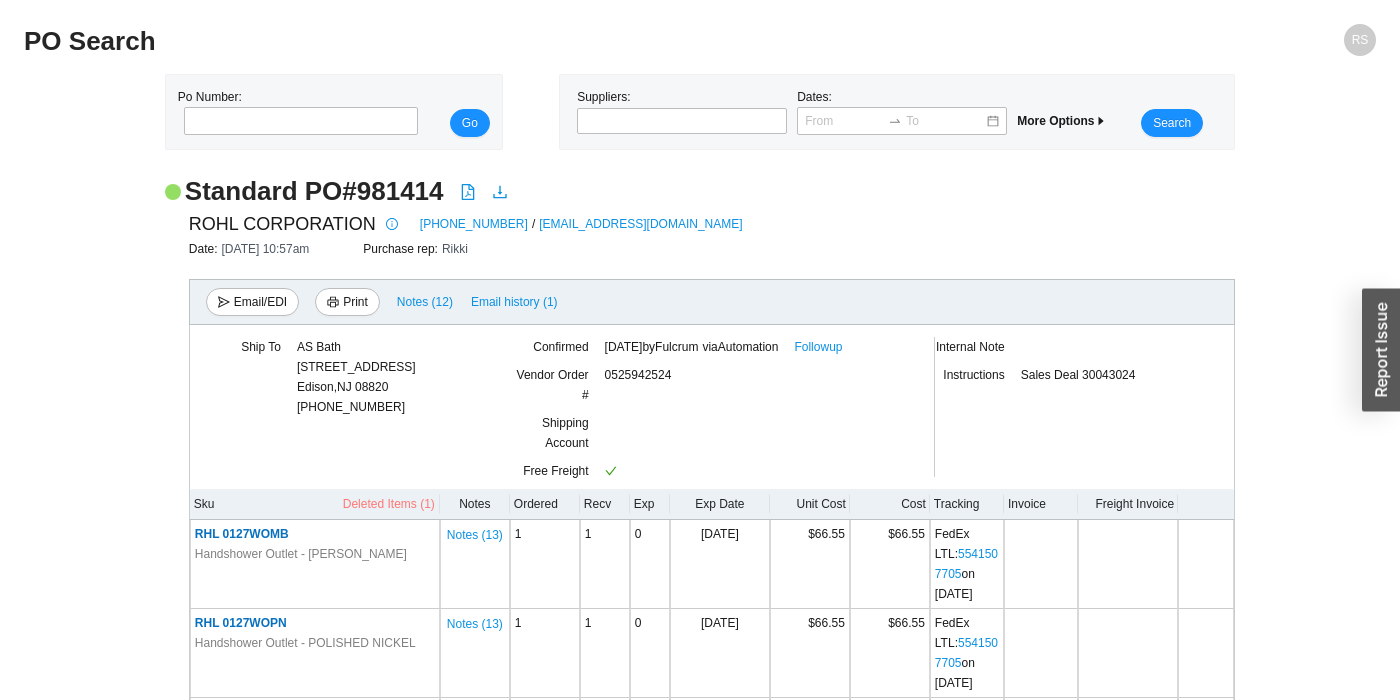 click on "Deleted Items (1)" at bounding box center [389, 504] 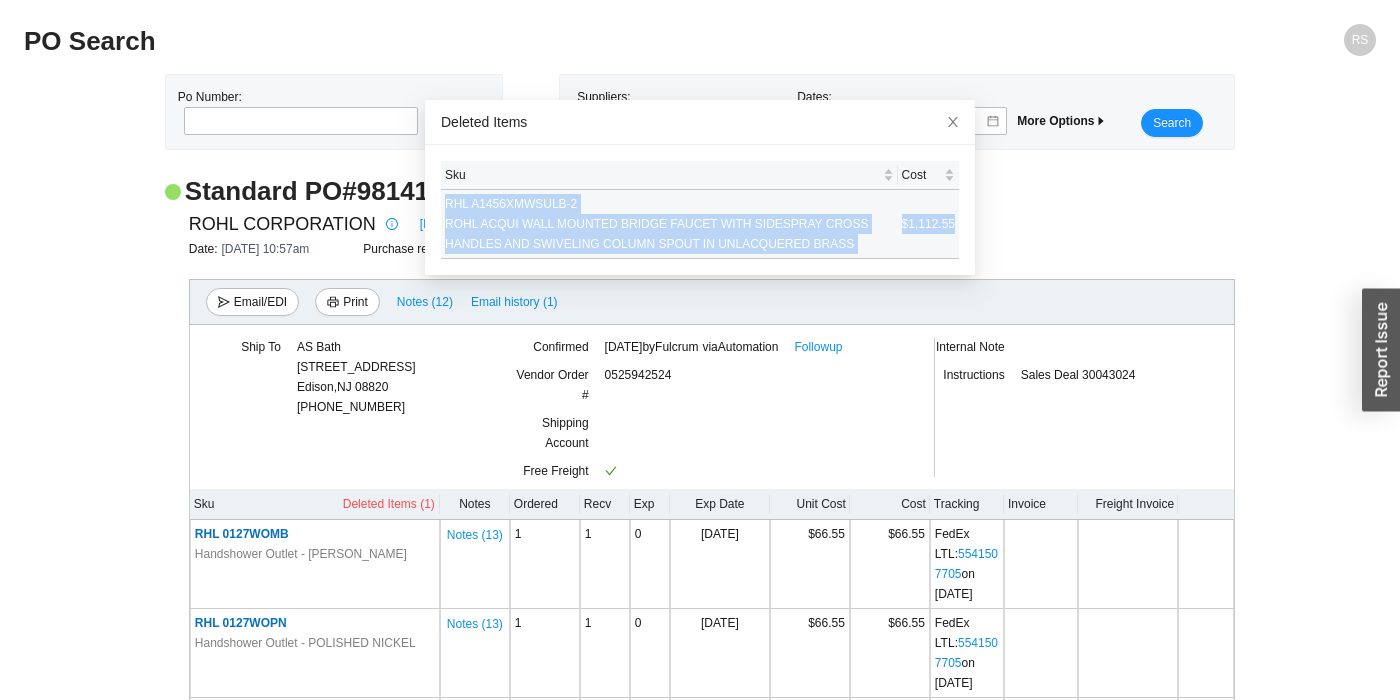 drag, startPoint x: 446, startPoint y: 202, endPoint x: 954, endPoint y: 243, distance: 509.65186 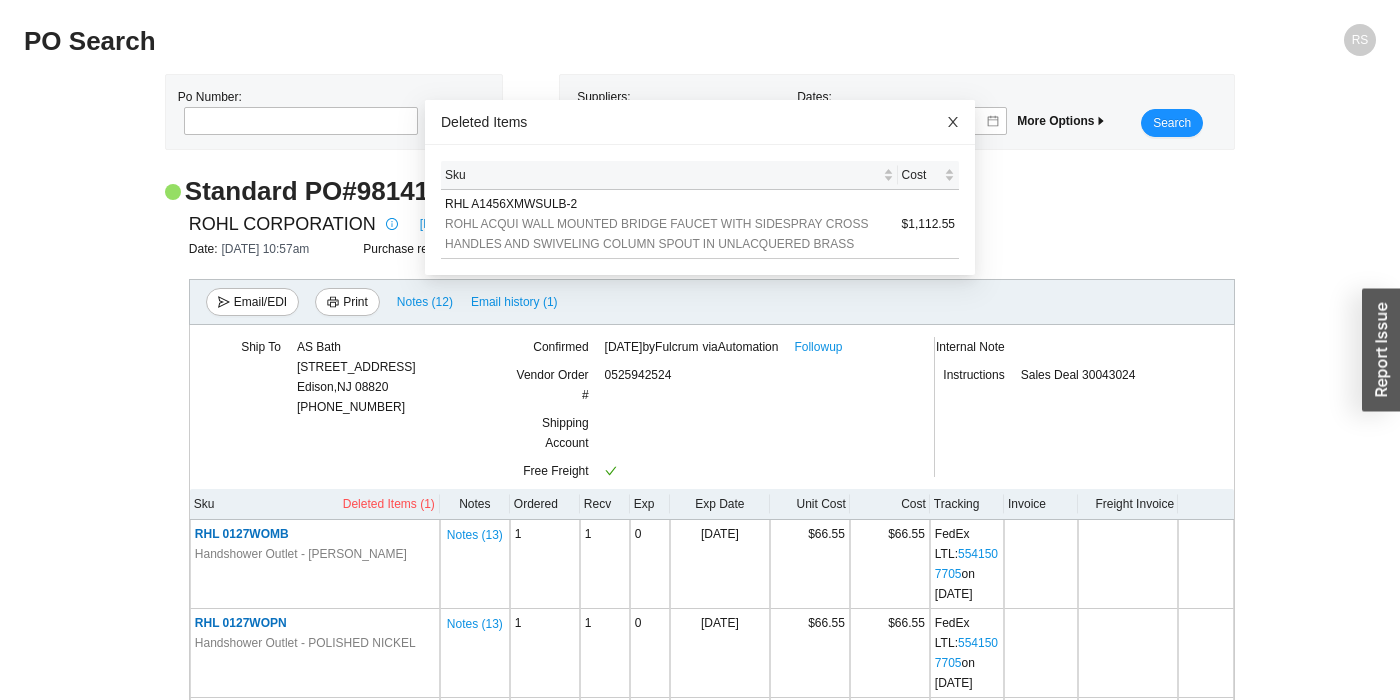 click 